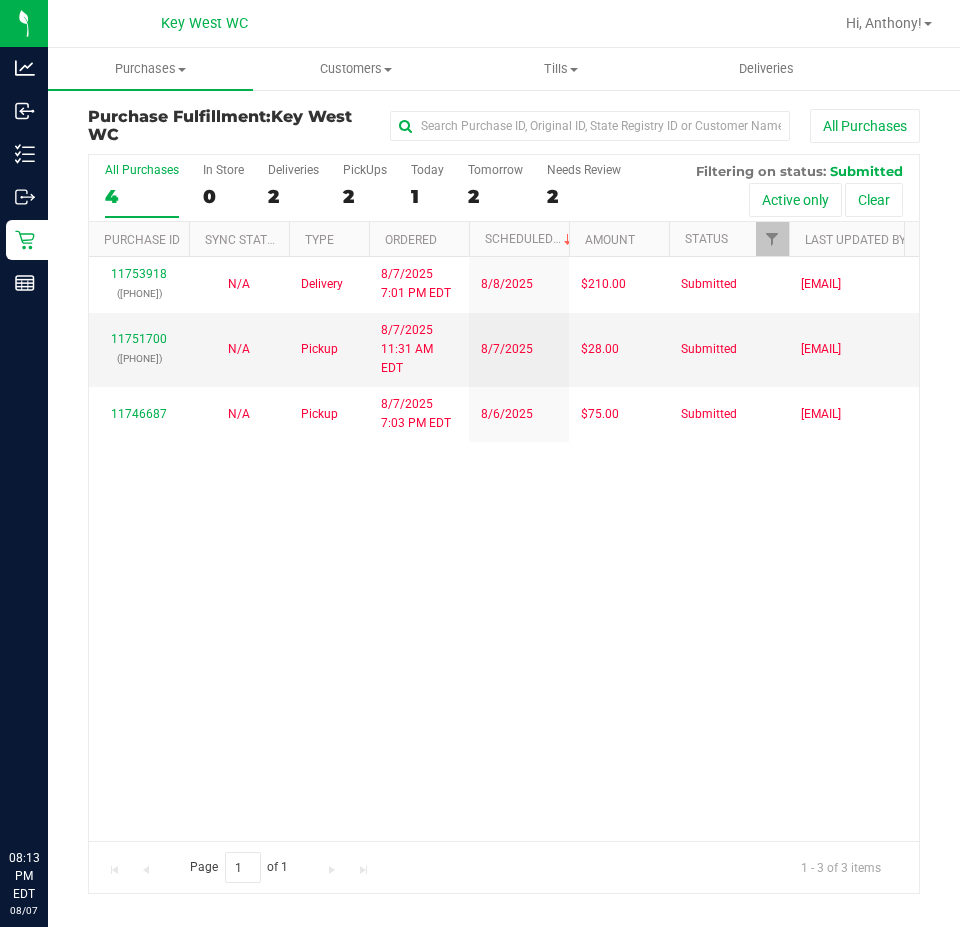 scroll, scrollTop: 0, scrollLeft: 0, axis: both 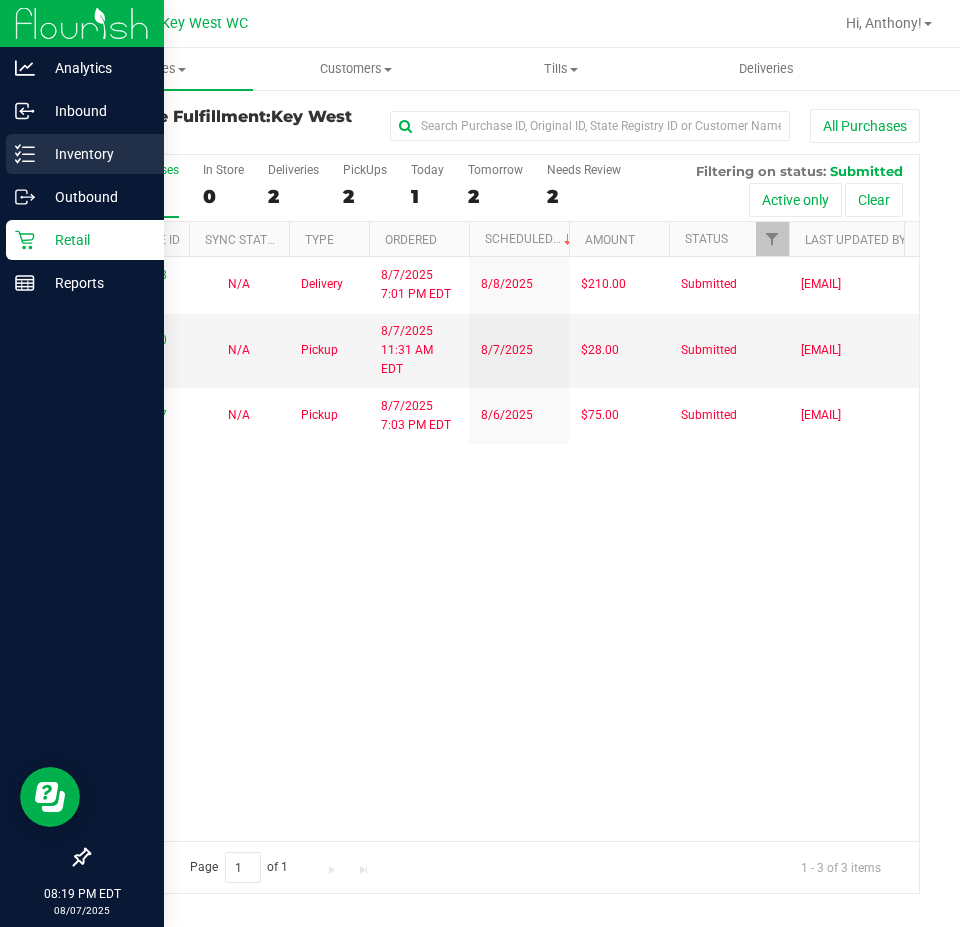 click on "Inventory" at bounding box center (95, 154) 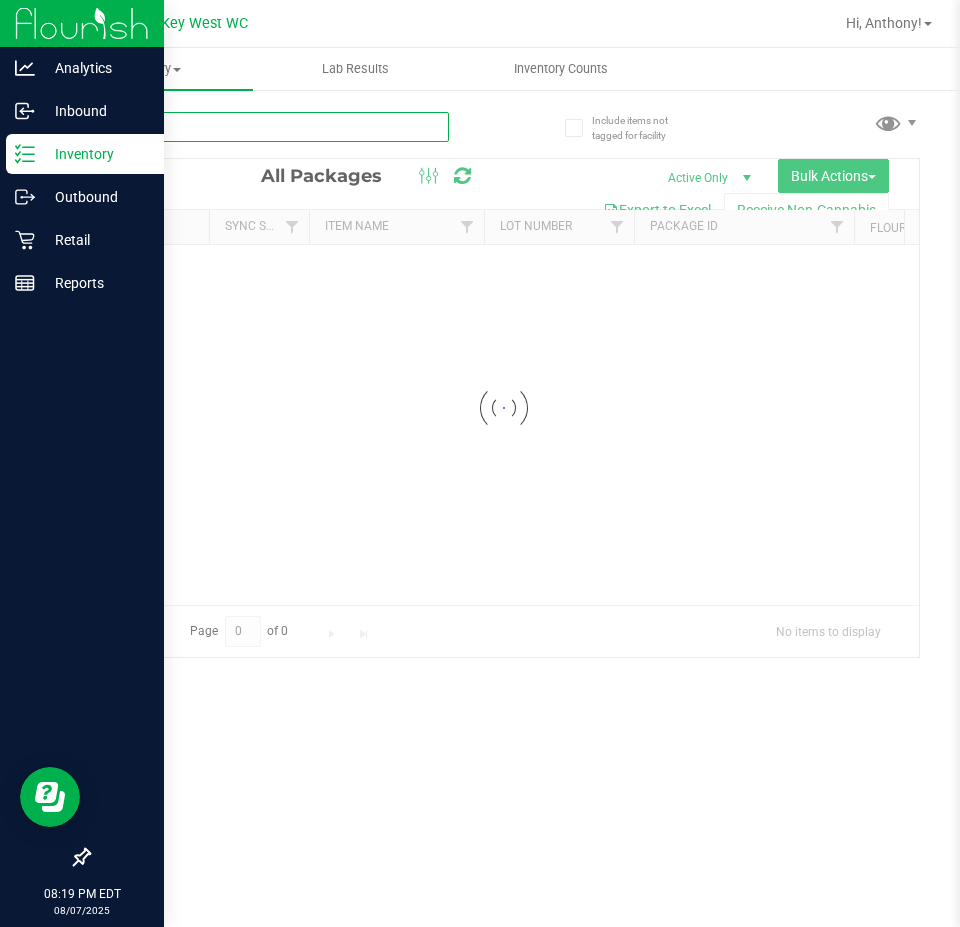 click at bounding box center [268, 127] 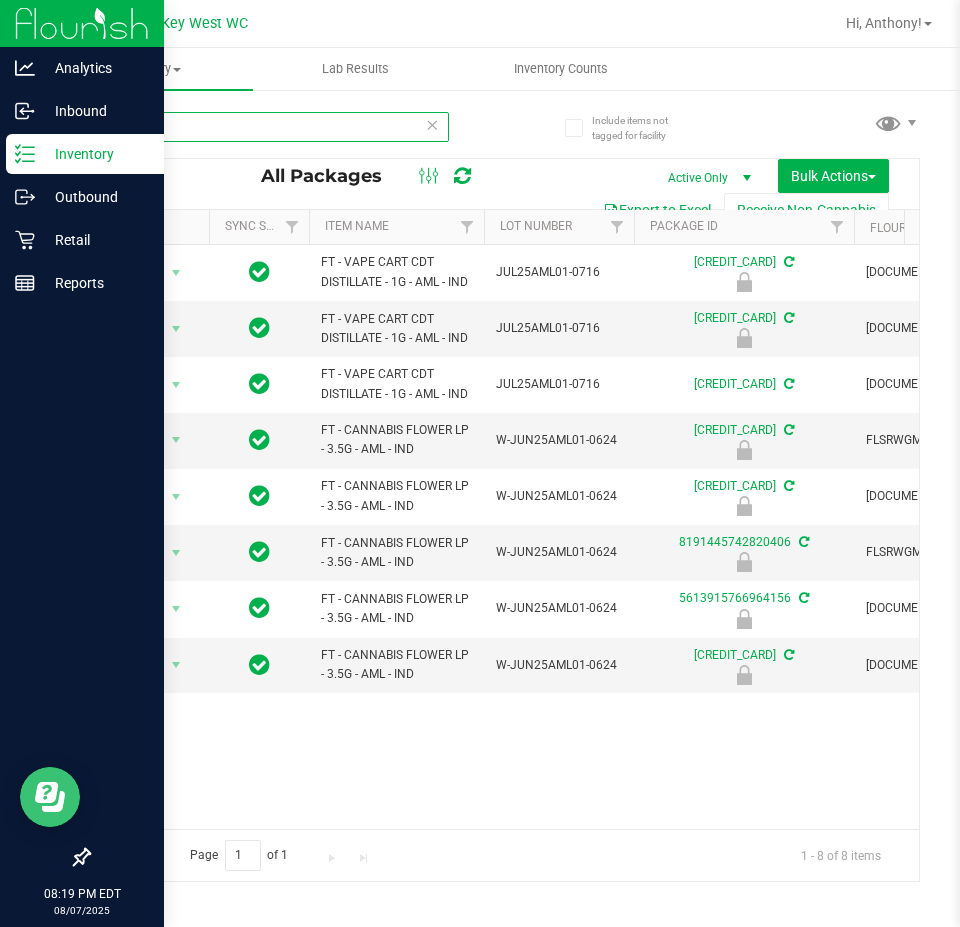 type on "aml" 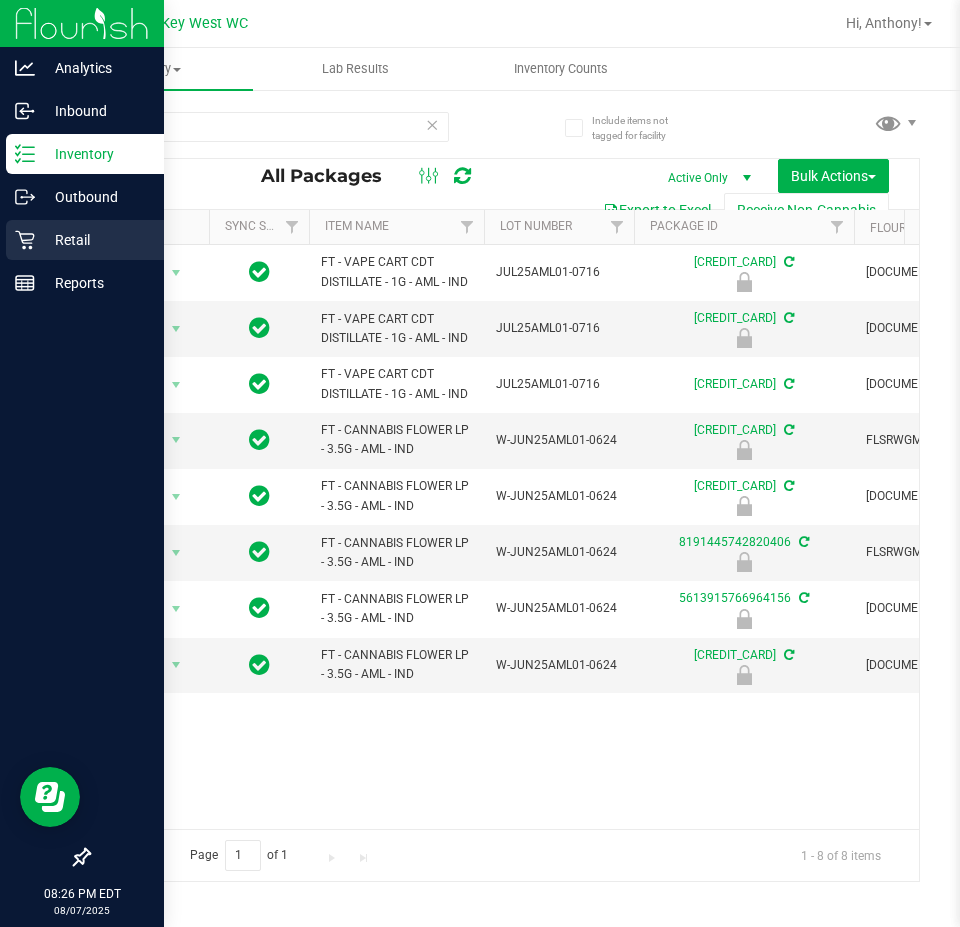 click on "Retail" at bounding box center [95, 240] 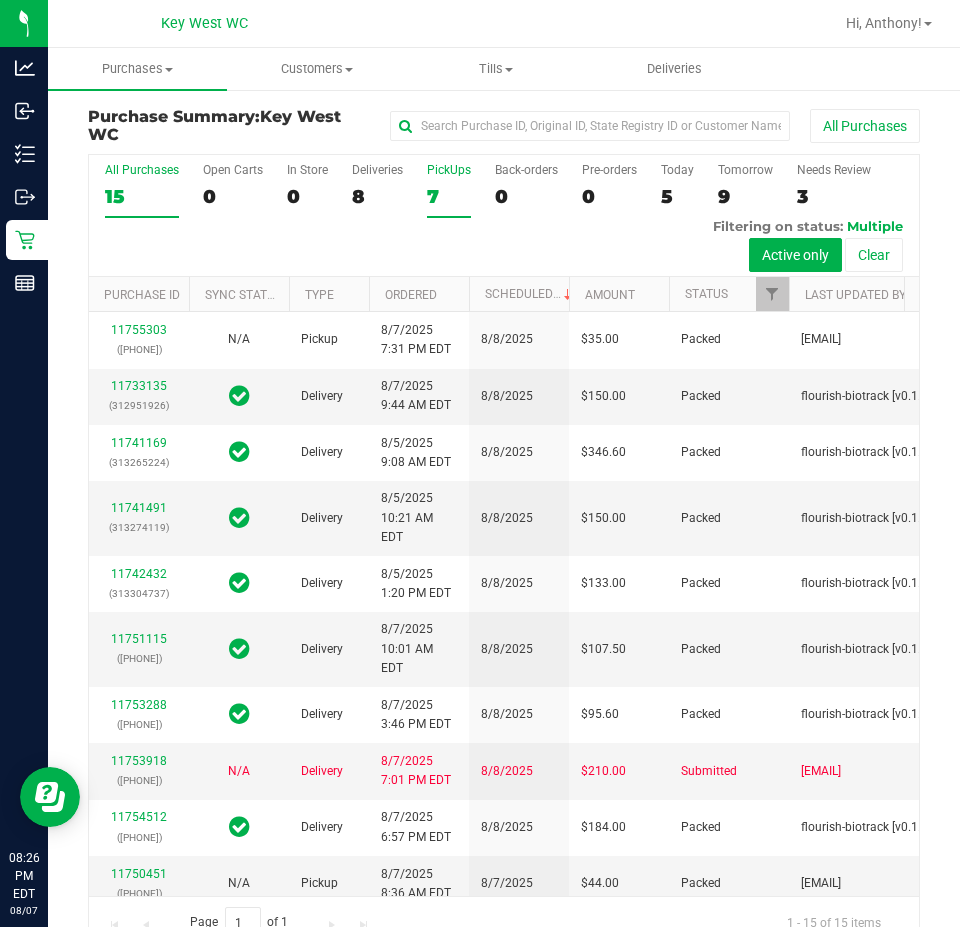 click on "7" at bounding box center (449, 196) 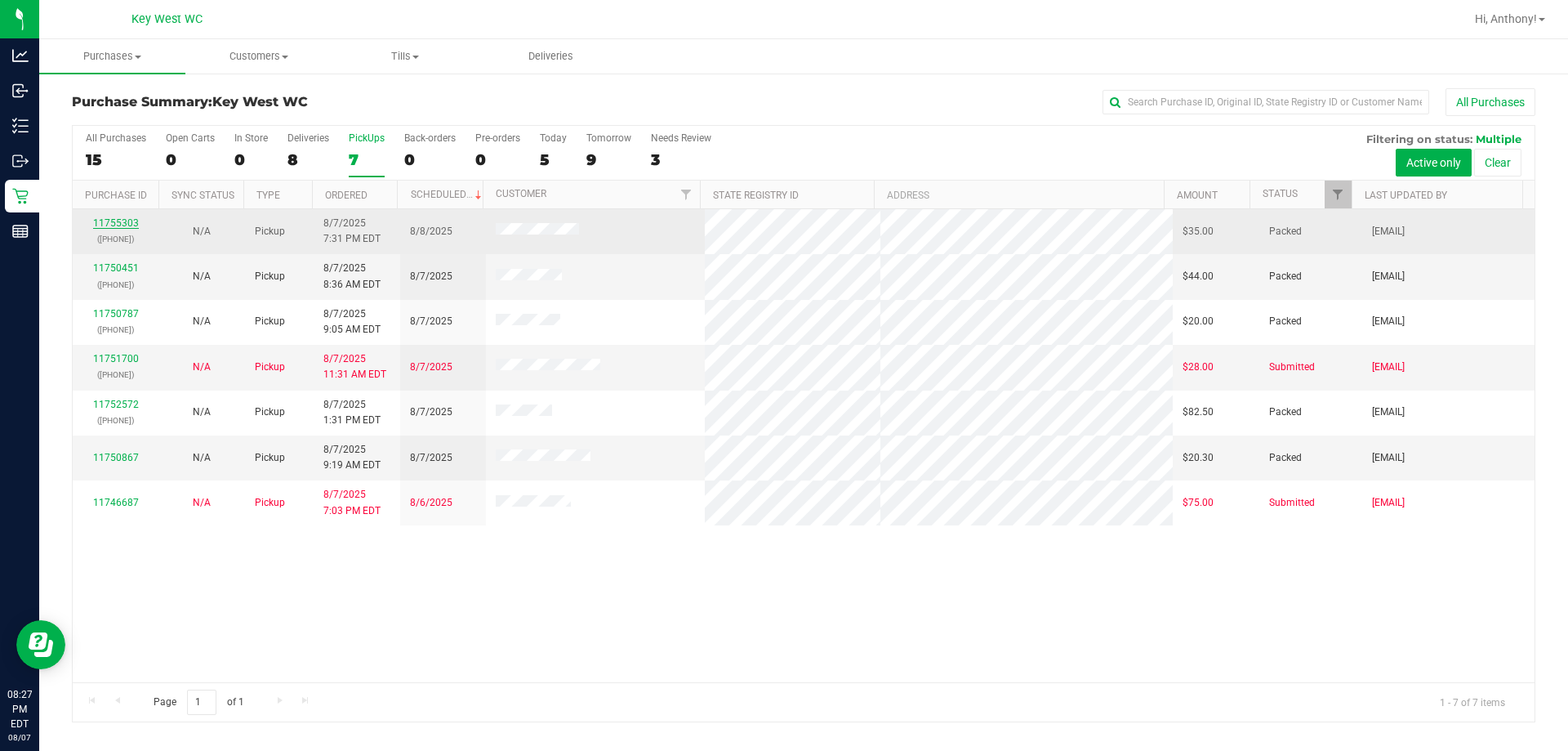 click on "11755303" at bounding box center [116, 223] 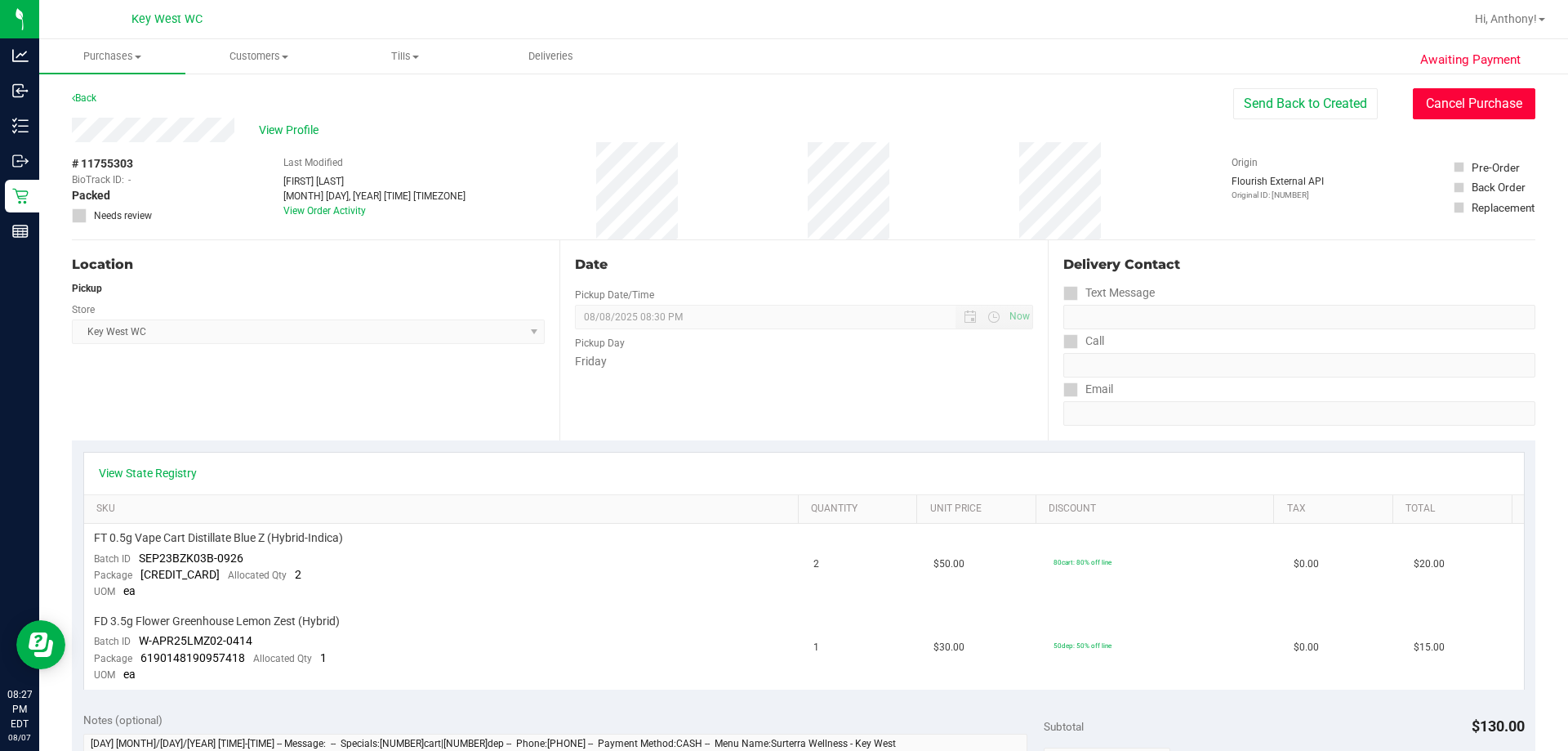 click on "Cancel Purchase" at bounding box center (1474, 104) 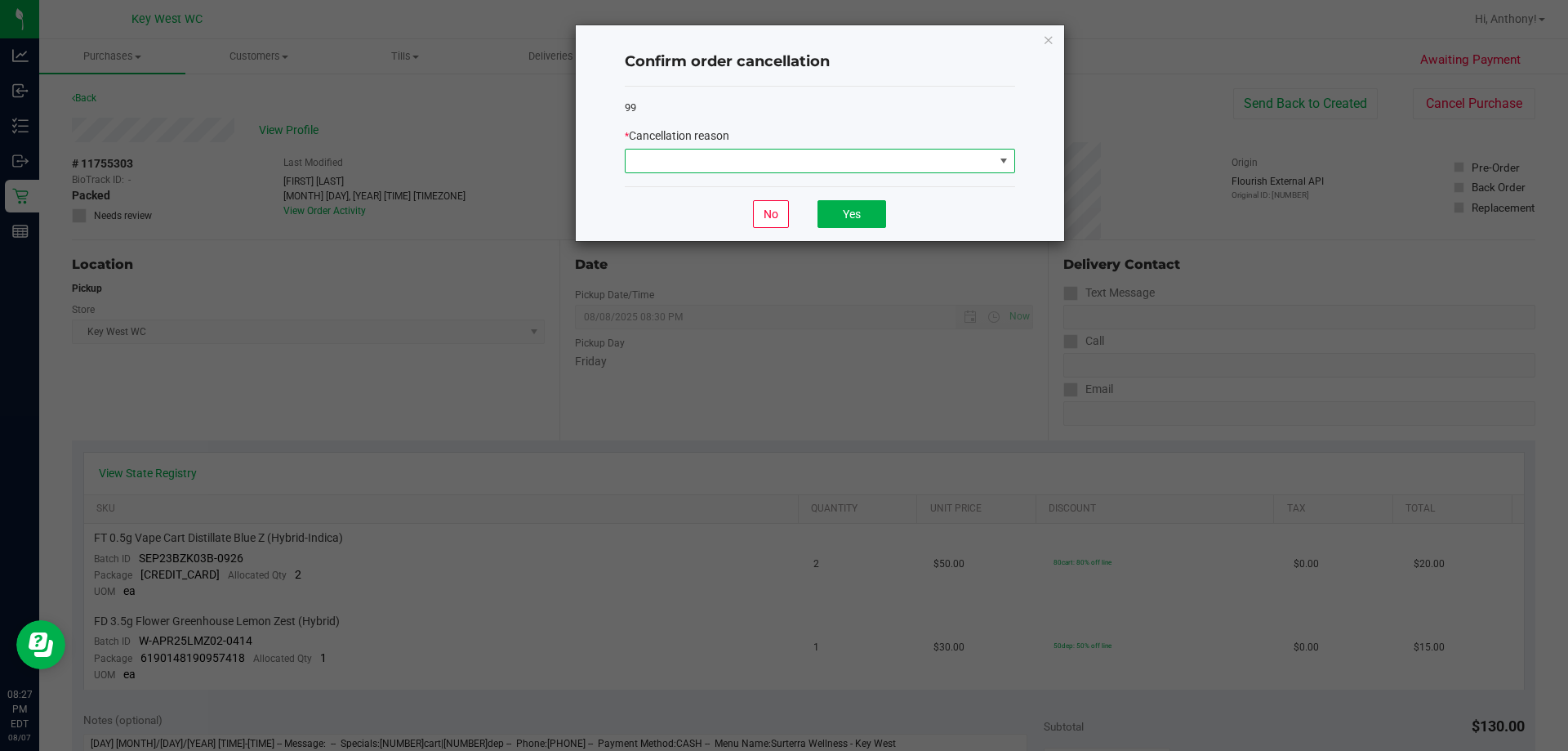 click at bounding box center [809, 161] 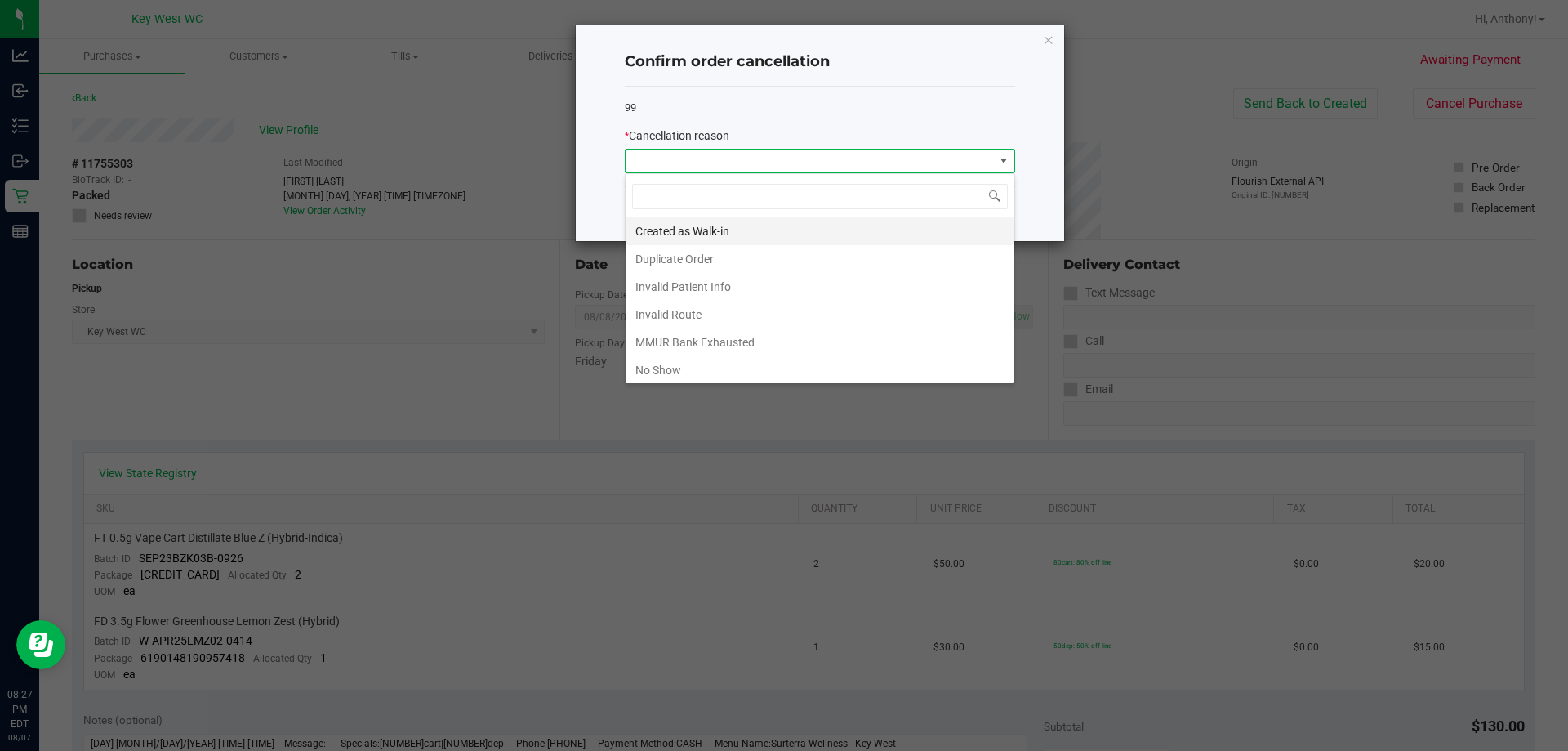 scroll, scrollTop: 81695, scrollLeft: 81276, axis: both 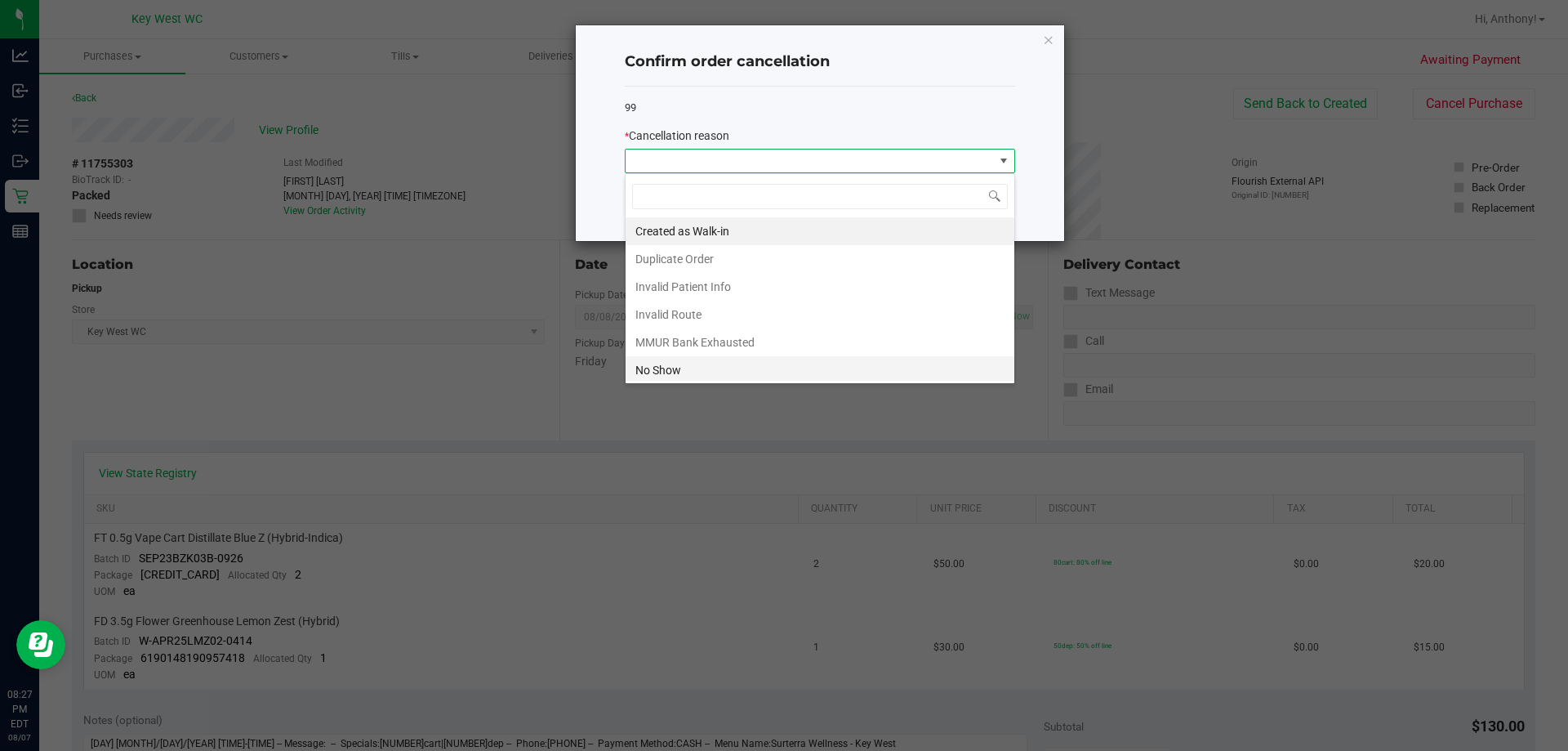 click on "No Show" at bounding box center (820, 370) 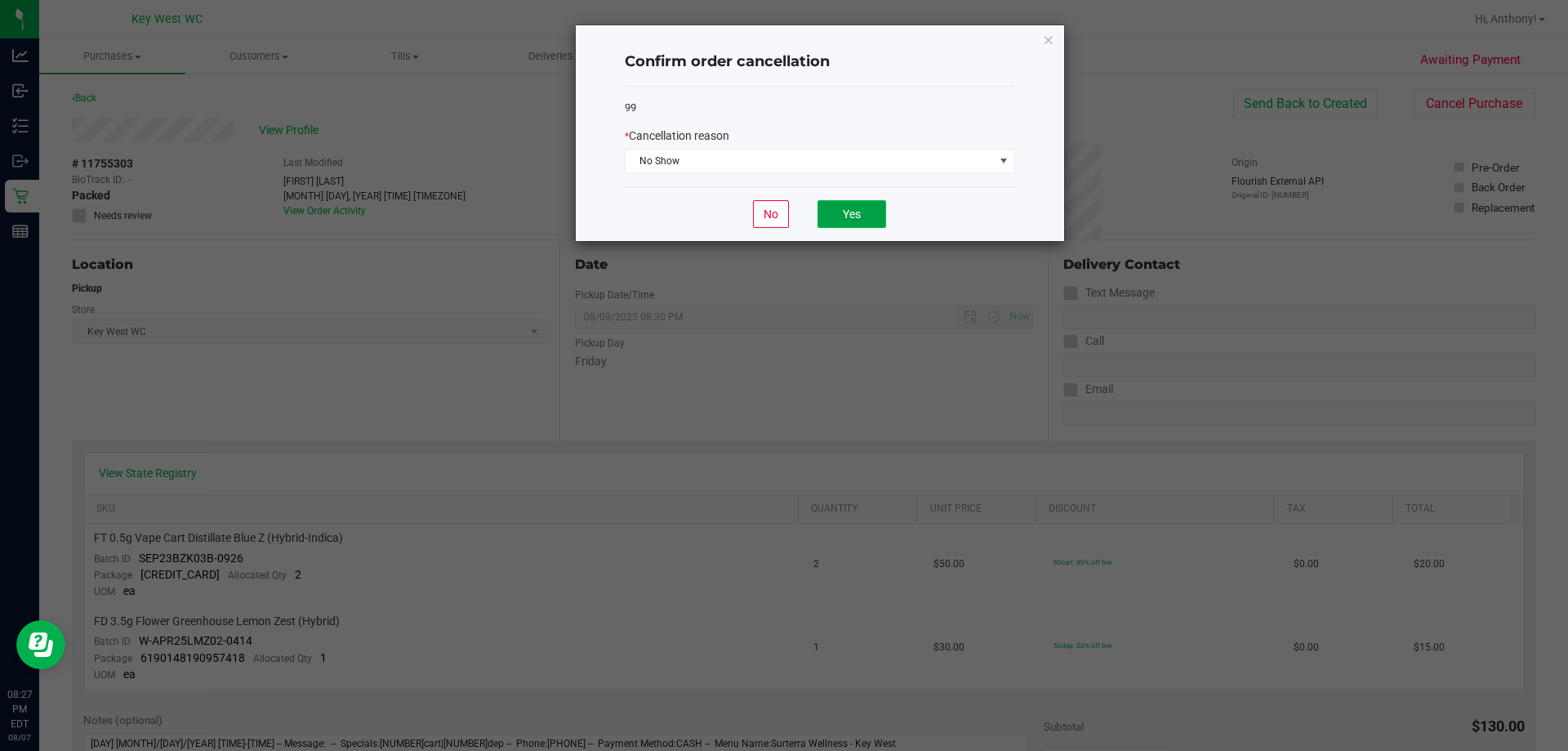 click on "Yes" 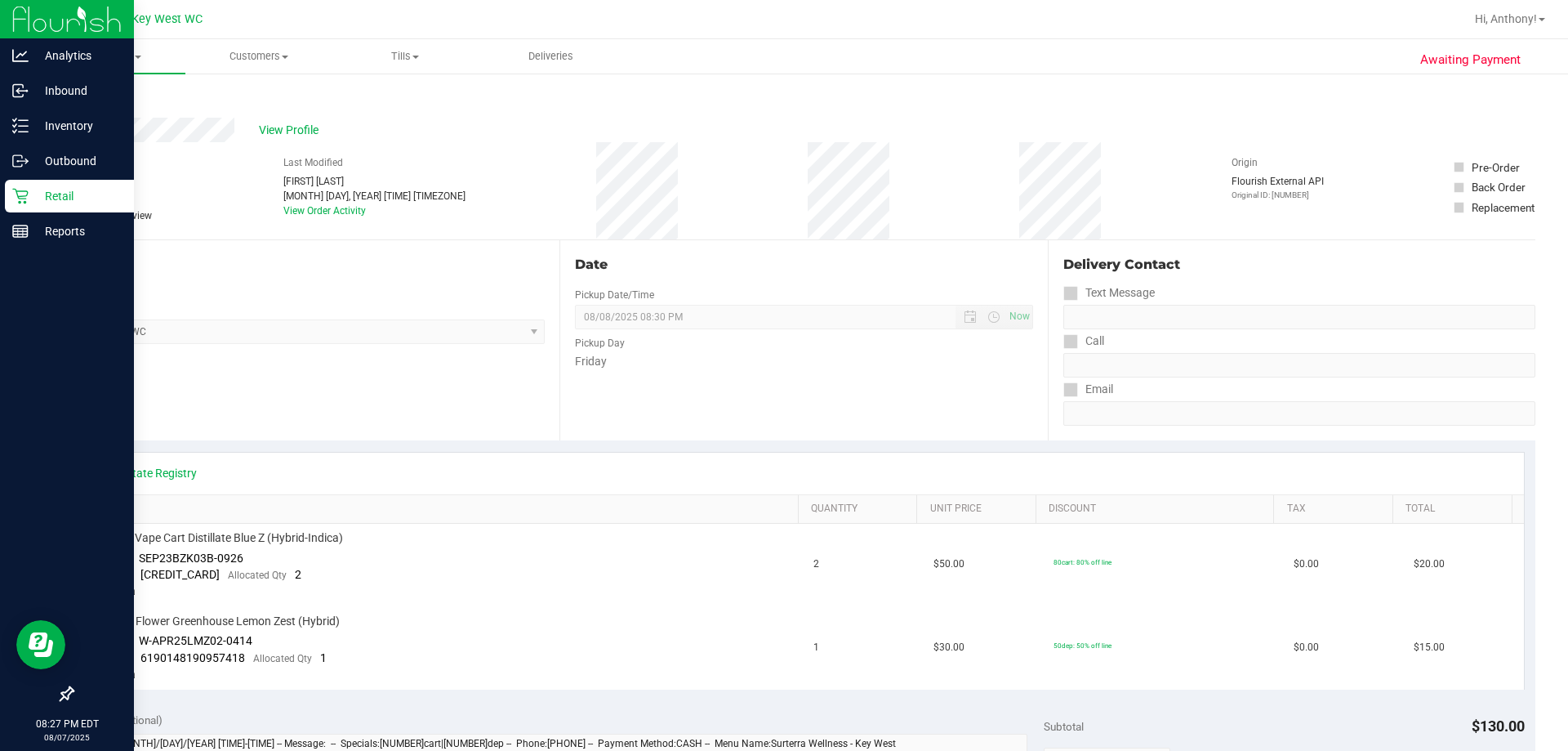 click on "Retail" at bounding box center [78, 196] 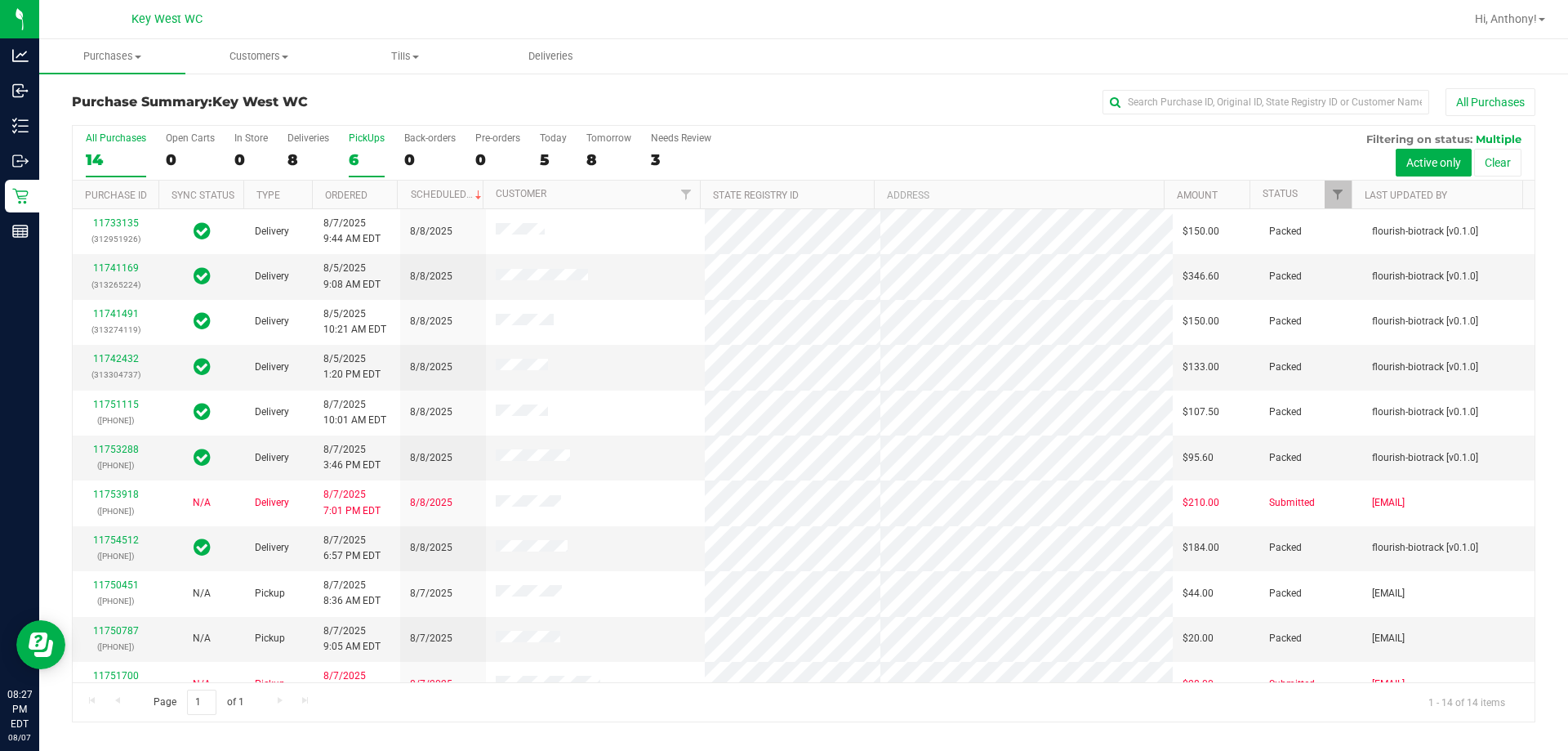 click on "6" at bounding box center (367, 159) 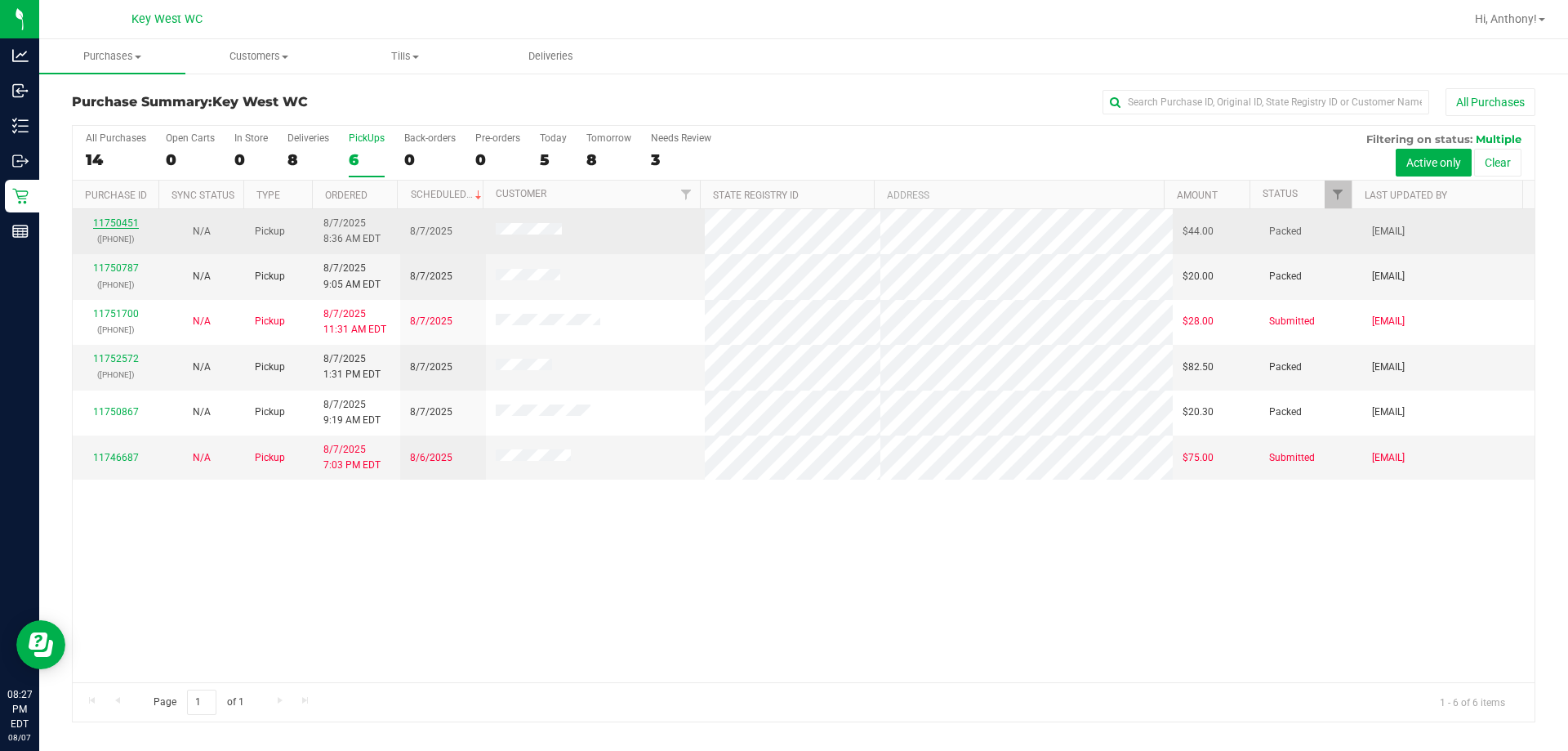 click on "11750451" at bounding box center [116, 223] 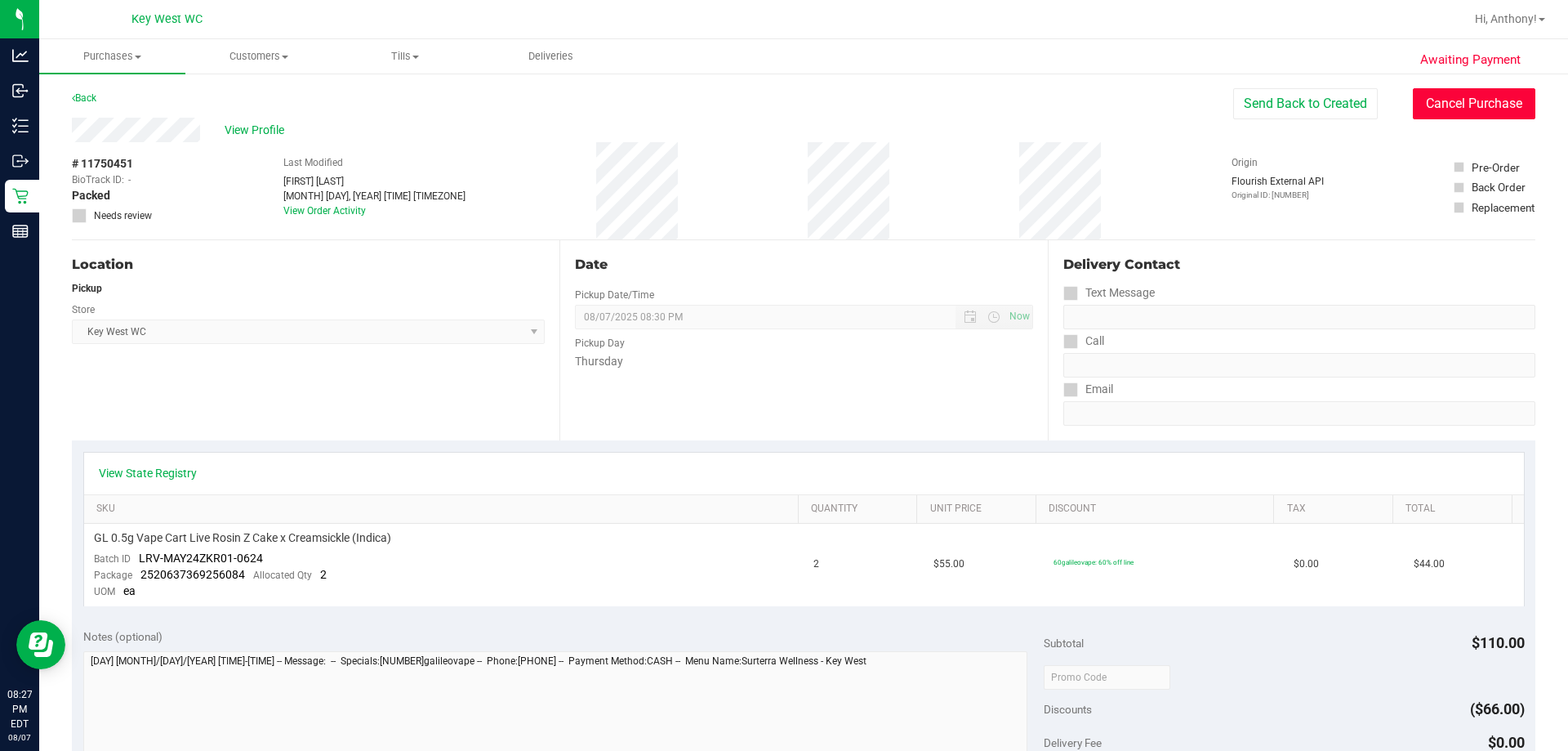 click on "Cancel Purchase" at bounding box center [1474, 104] 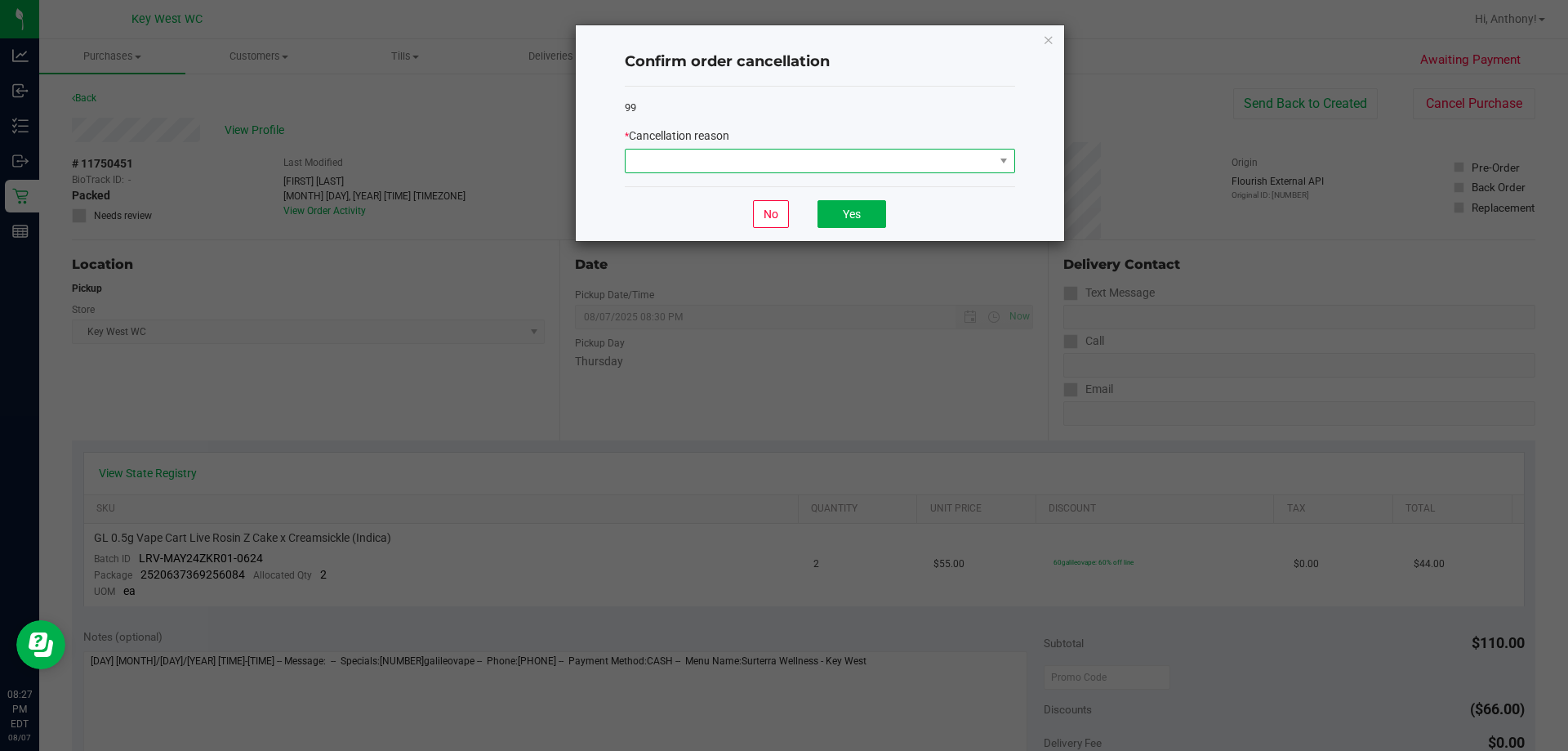 click at bounding box center (809, 161) 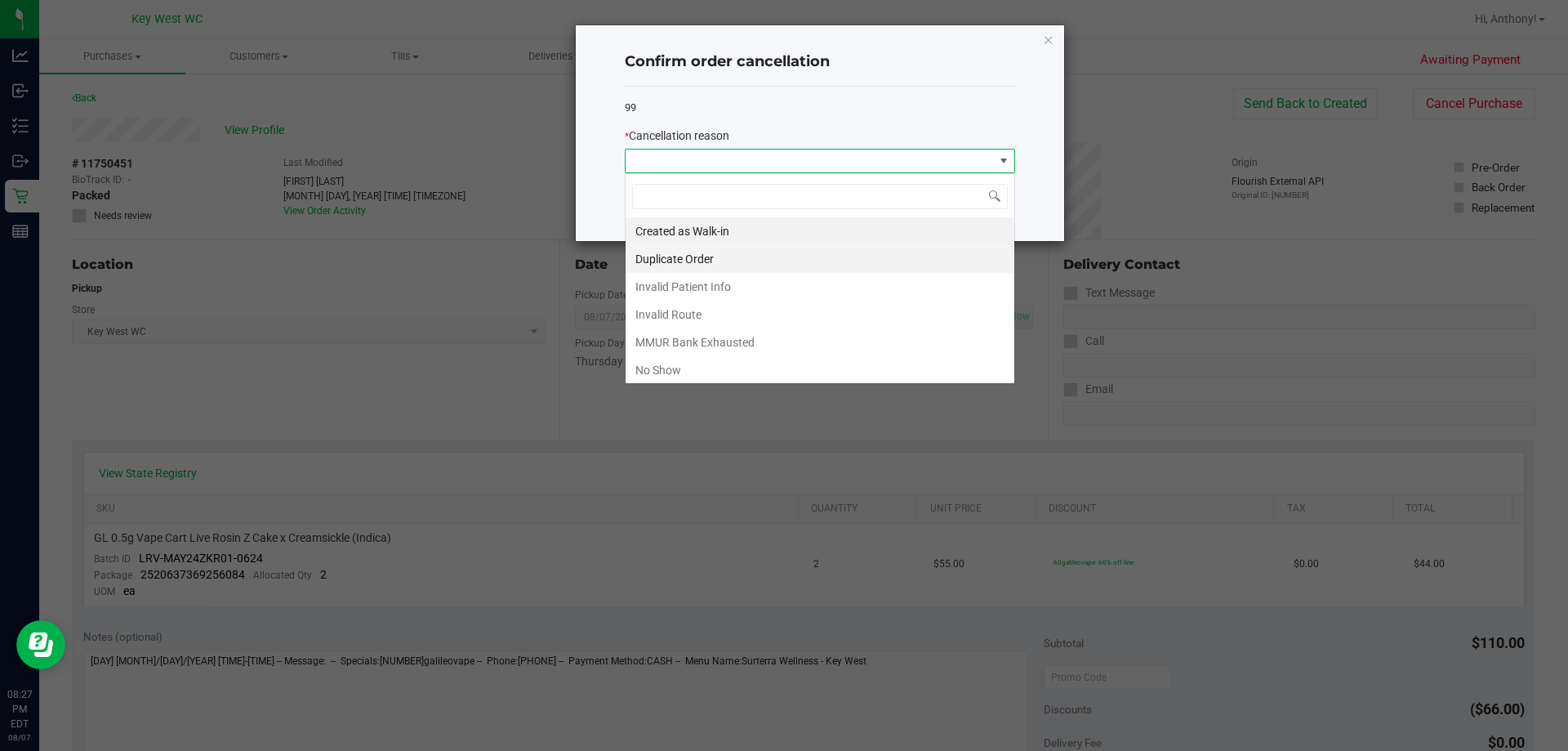 scroll, scrollTop: 81695, scrollLeft: 81276, axis: both 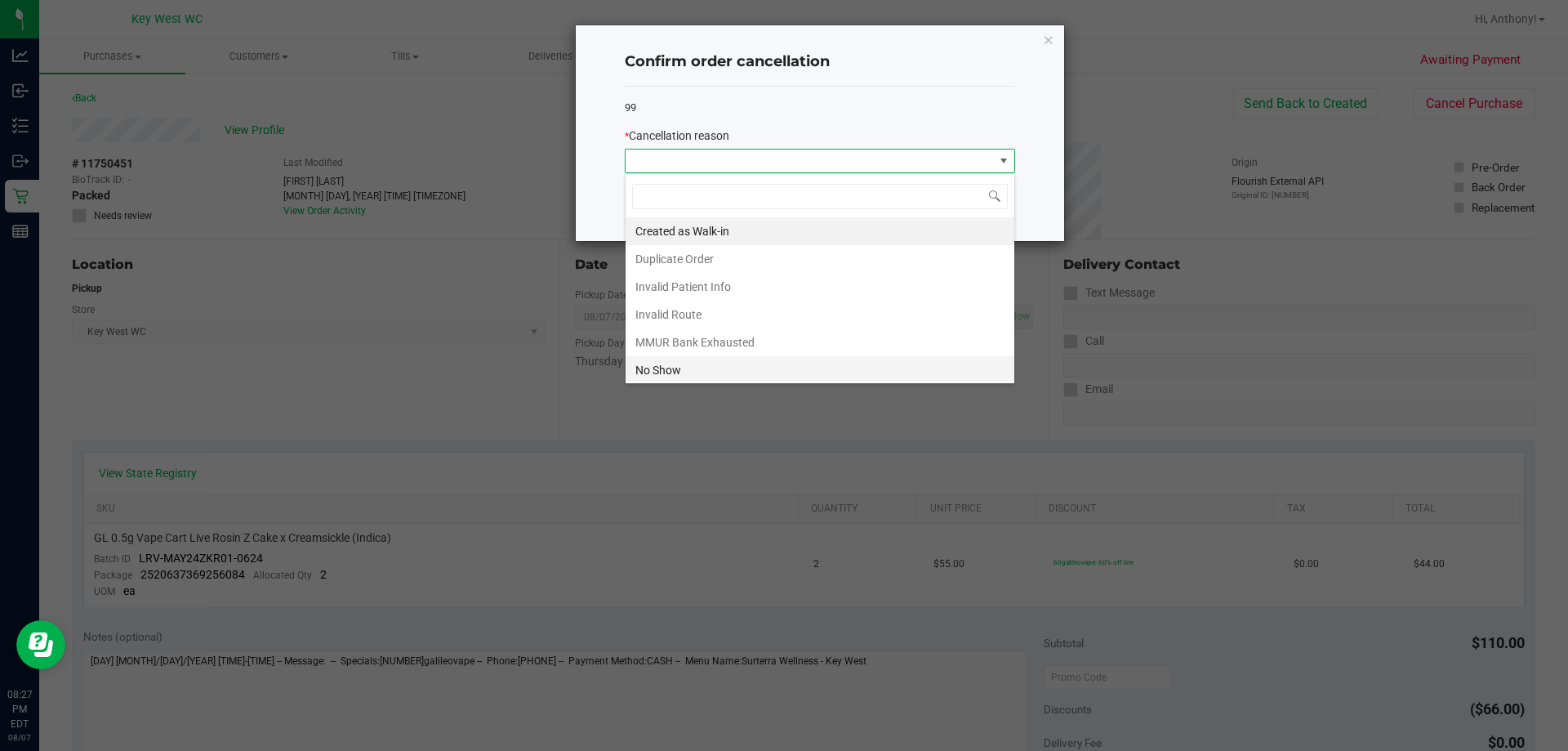 click on "No Show" at bounding box center (820, 370) 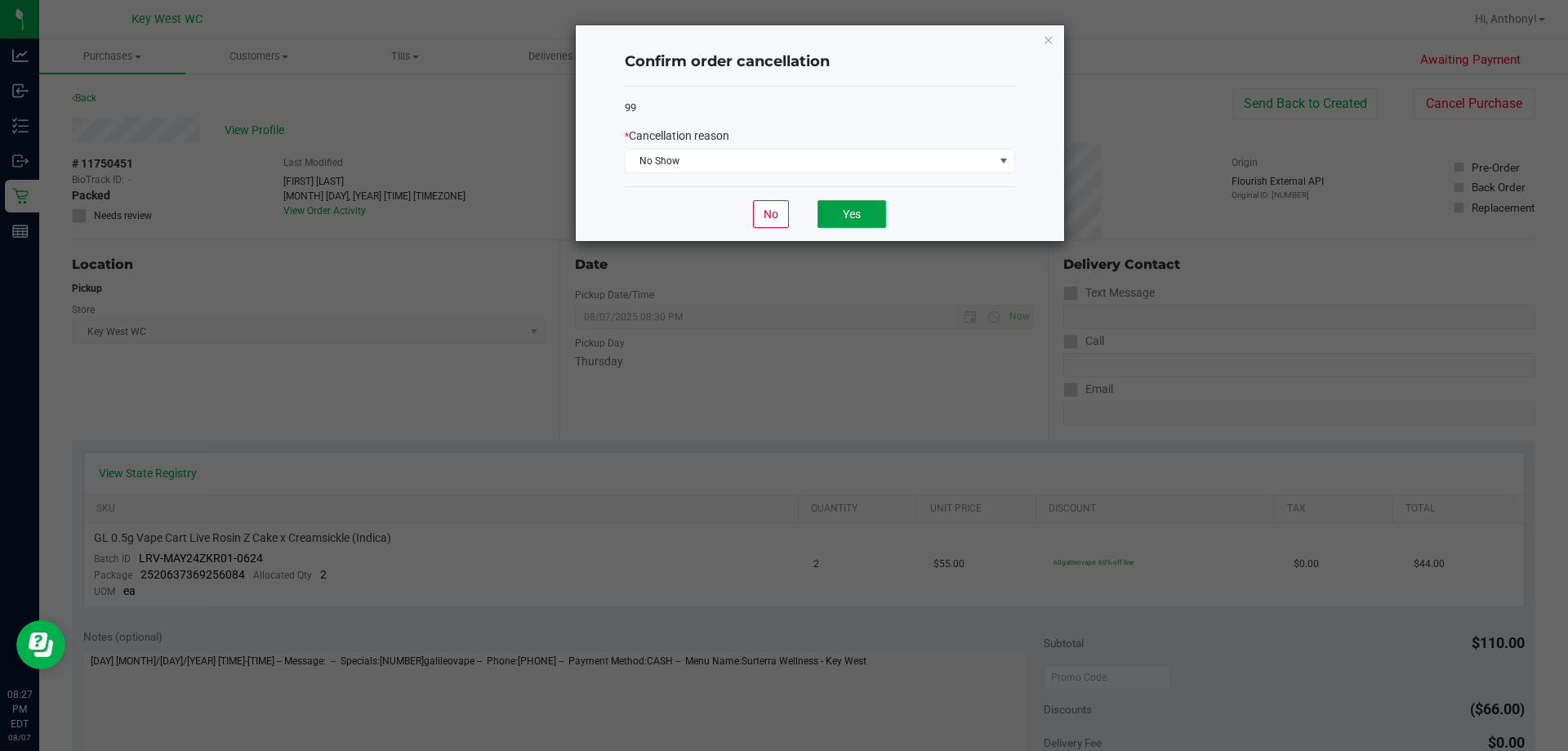 click on "Yes" 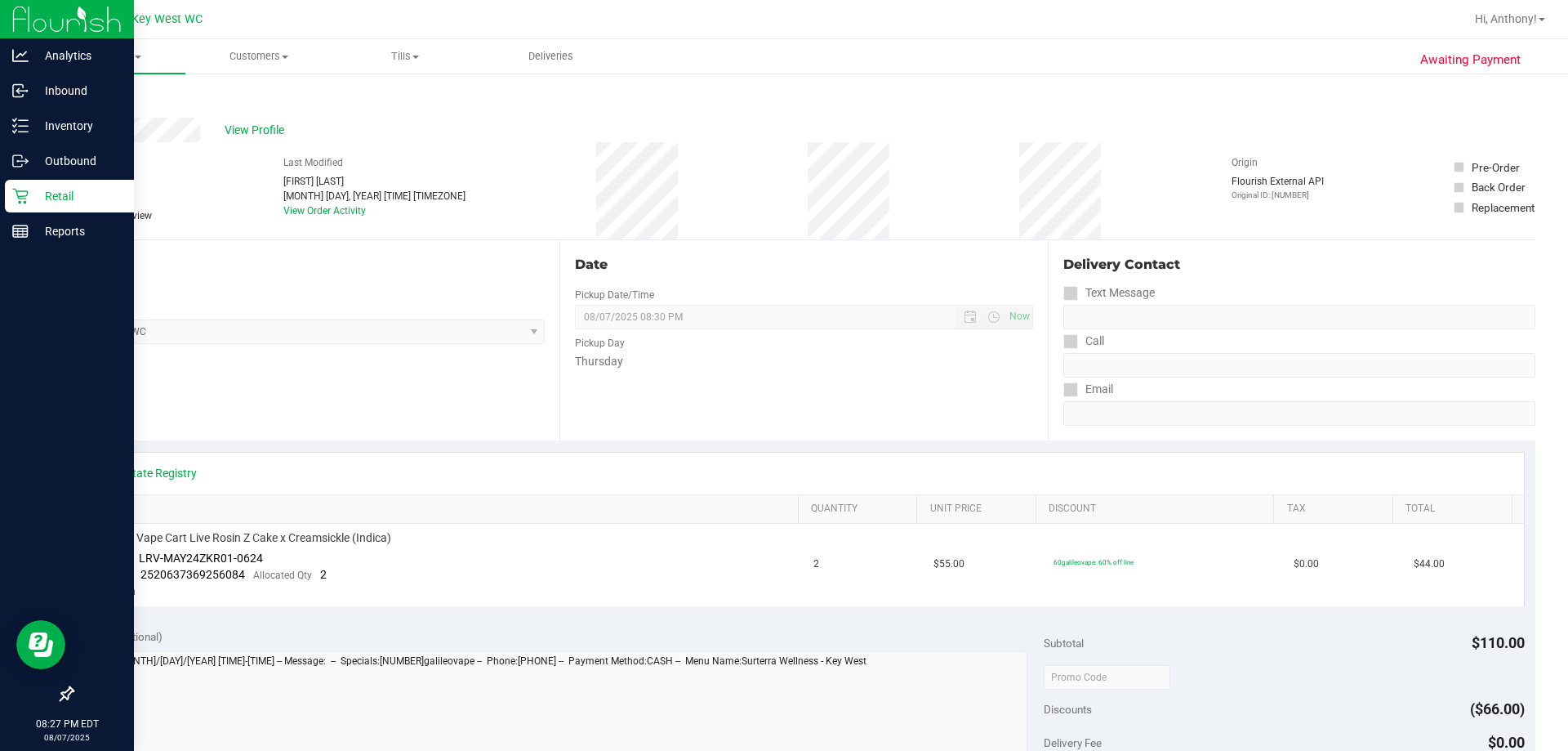 click on "Retail" at bounding box center [78, 196] 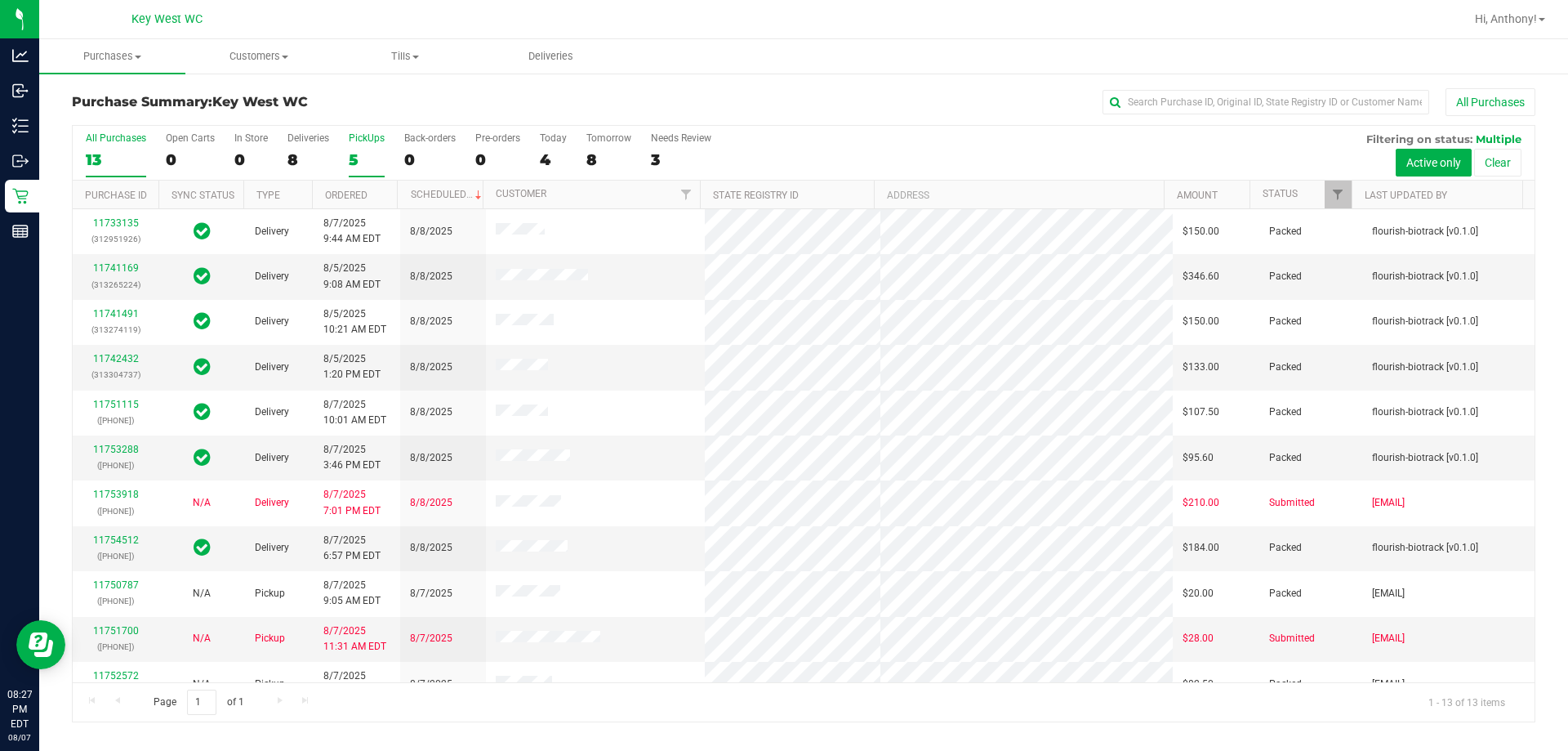 click on "5" at bounding box center [367, 159] 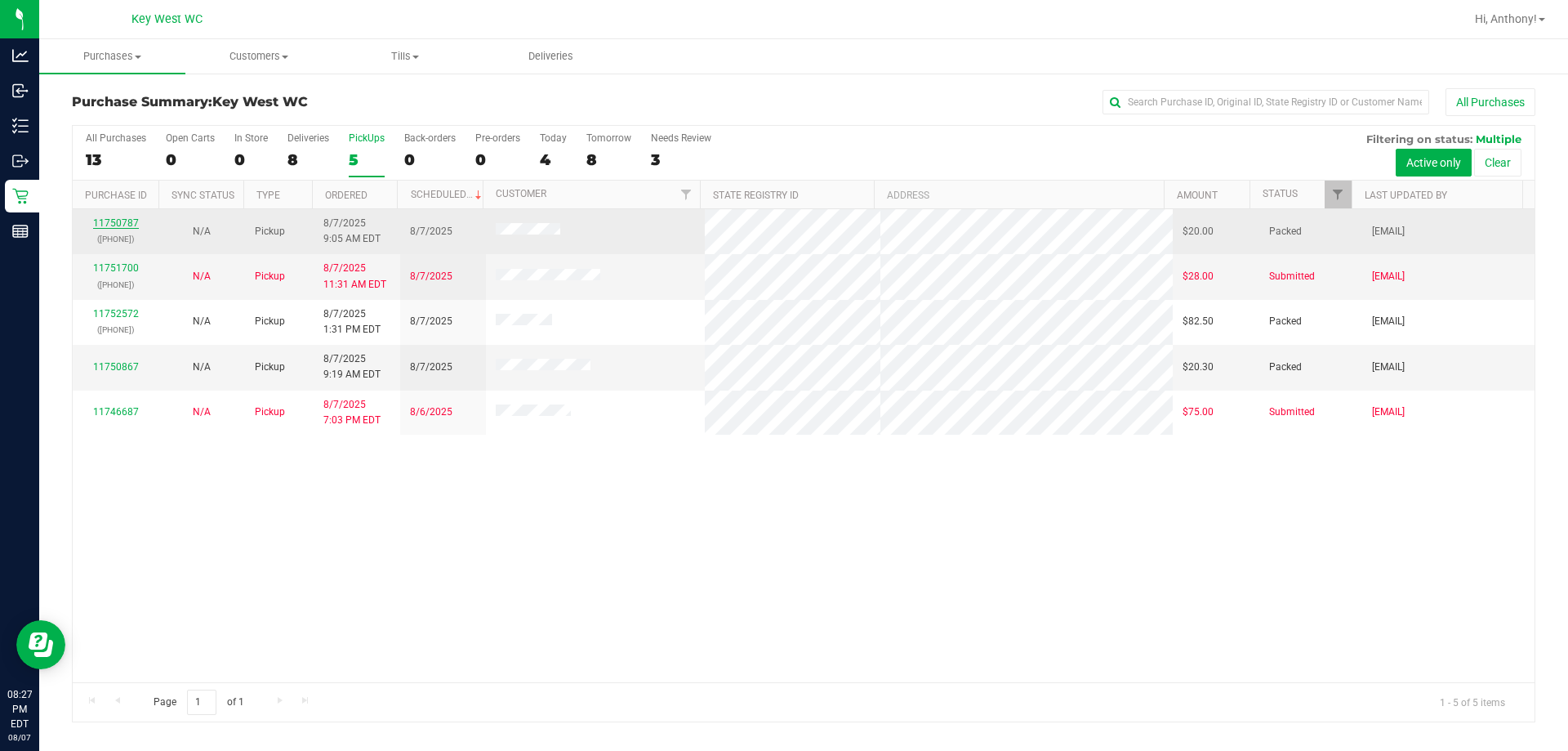 click on "11750787" at bounding box center [116, 223] 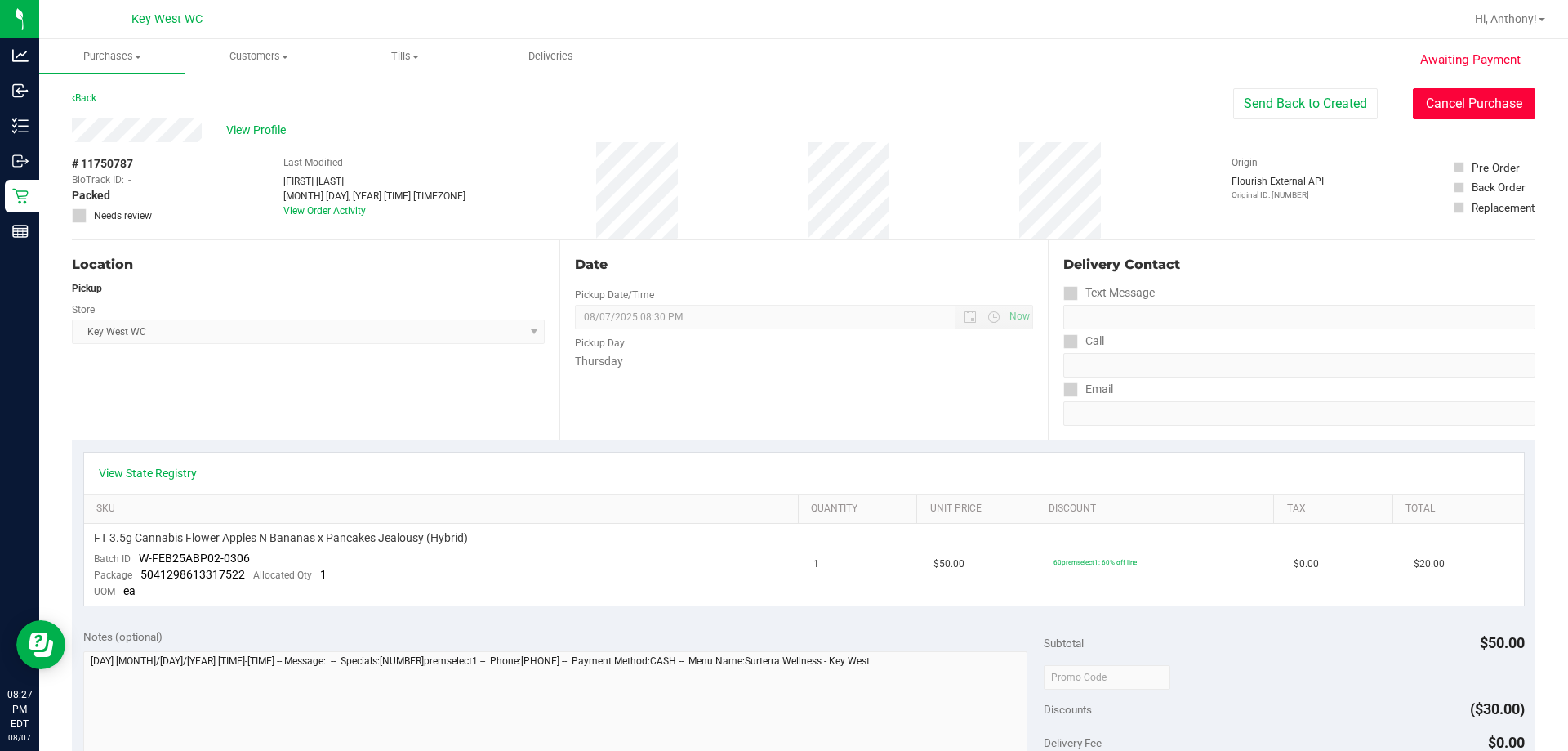 click on "Cancel Purchase" at bounding box center (1474, 104) 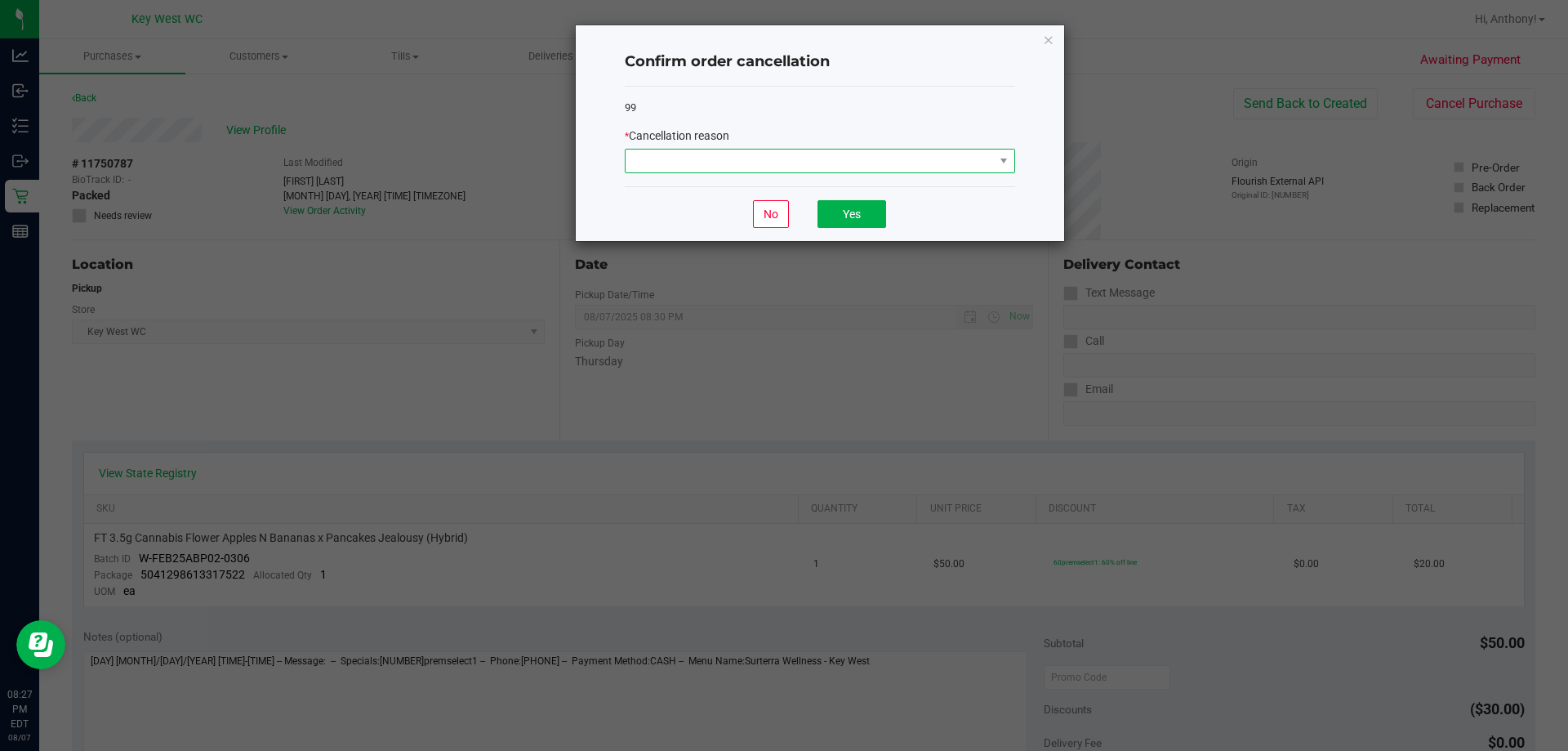 click at bounding box center (809, 161) 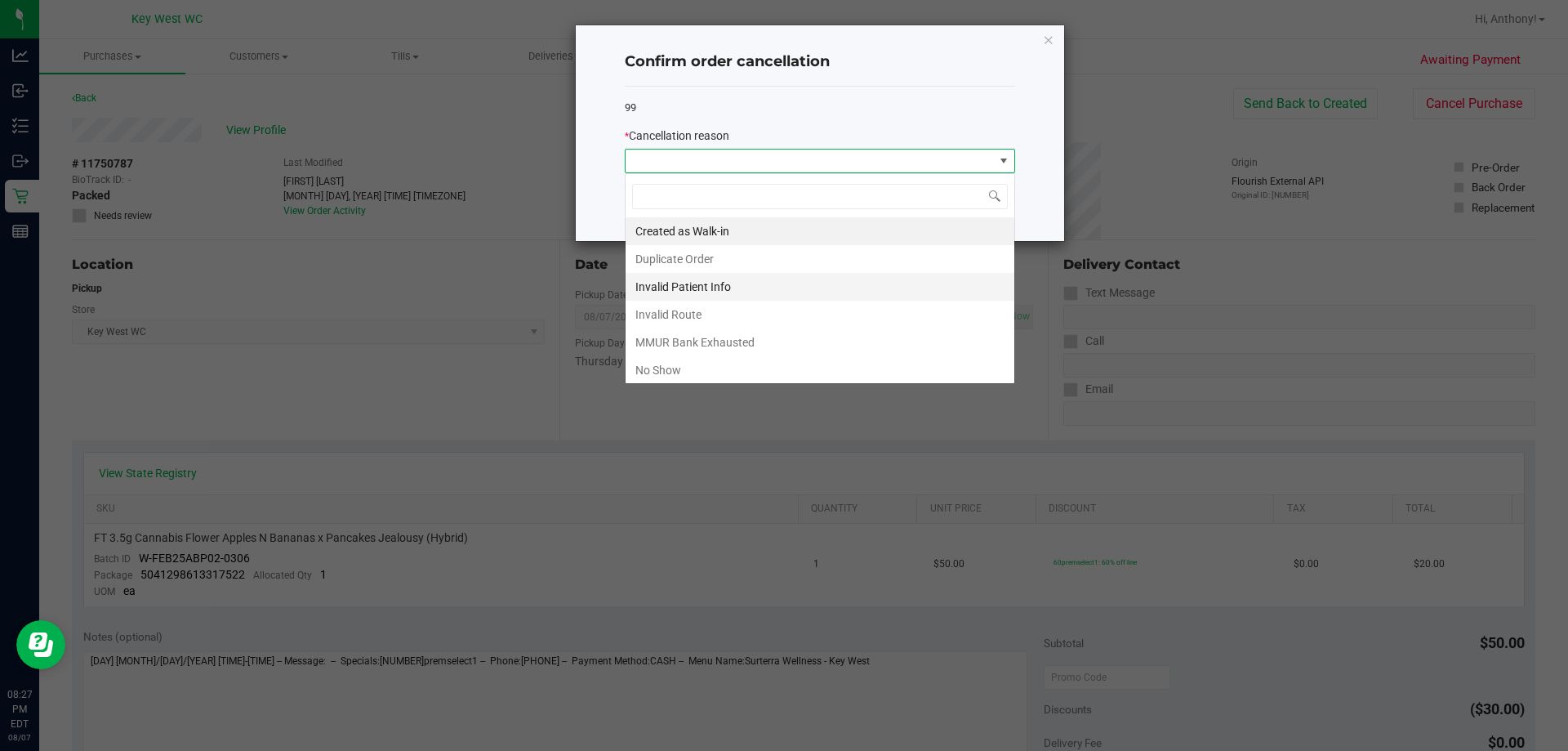 scroll, scrollTop: 81695, scrollLeft: 81276, axis: both 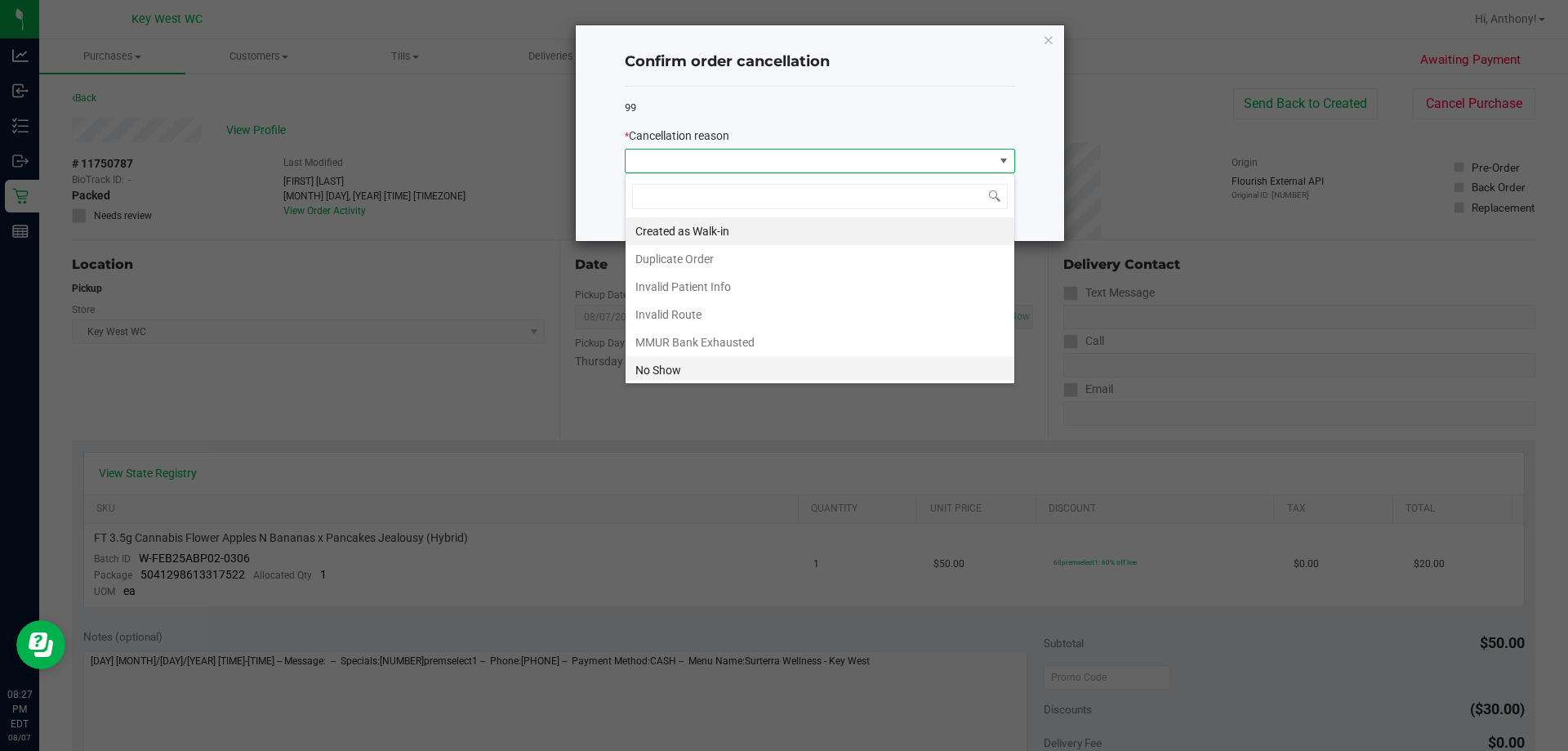 click on "No Show" at bounding box center (820, 370) 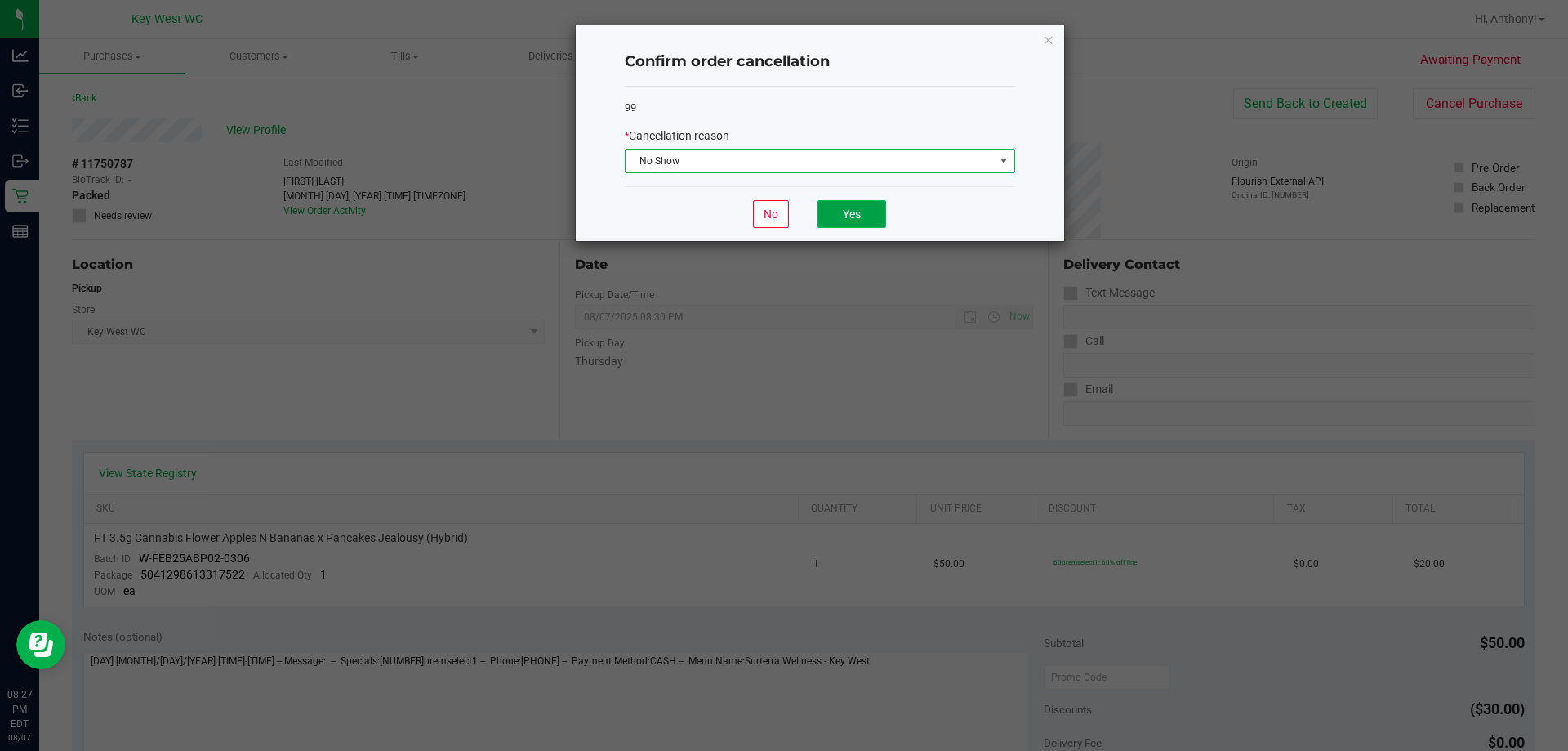 click on "Yes" 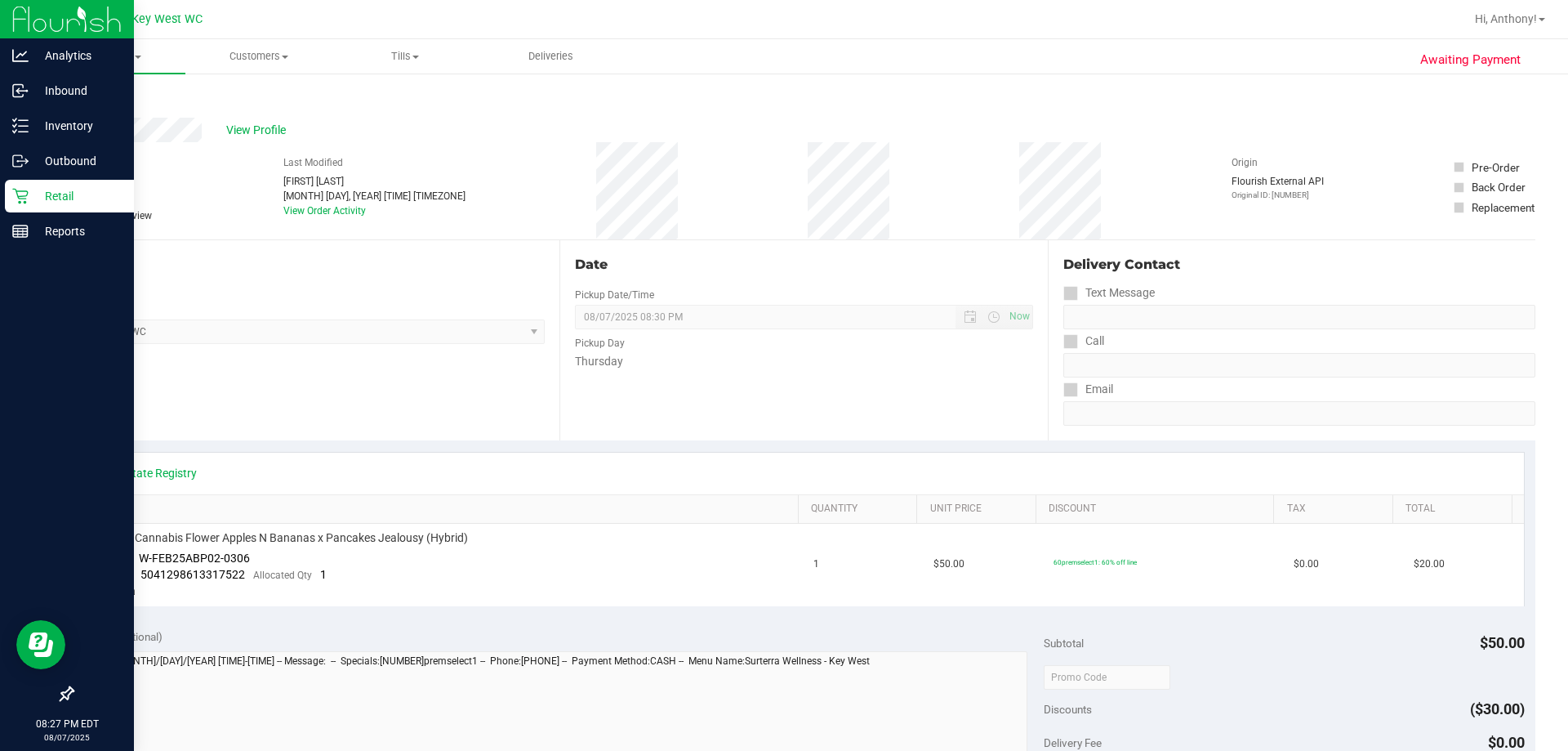 click on "Retail" at bounding box center [78, 196] 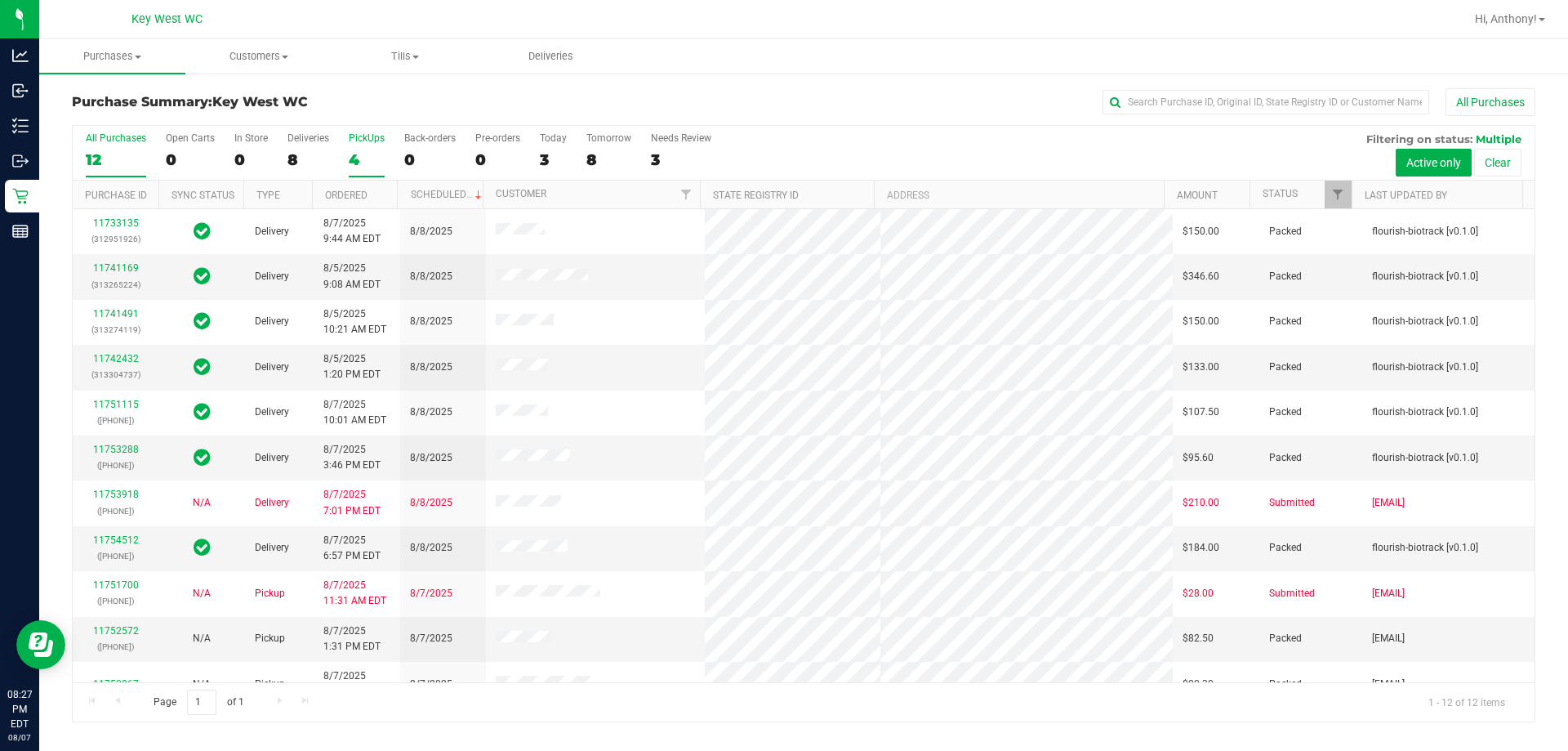 click on "4" at bounding box center [367, 159] 